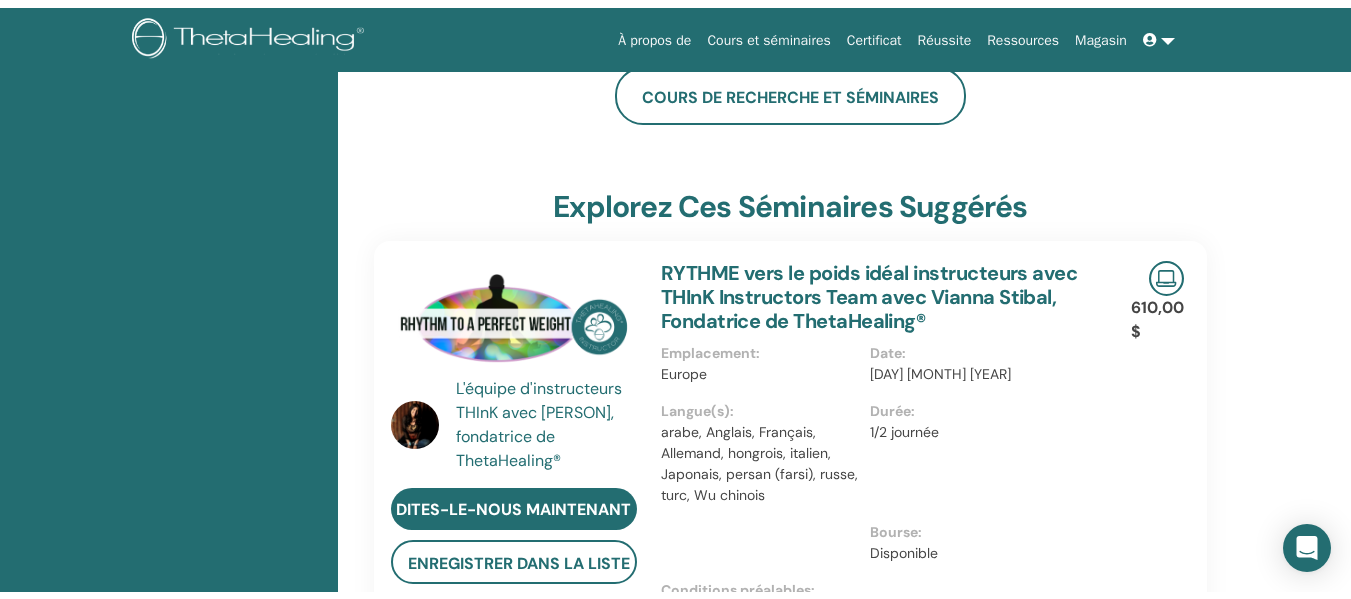 scroll, scrollTop: 0, scrollLeft: 0, axis: both 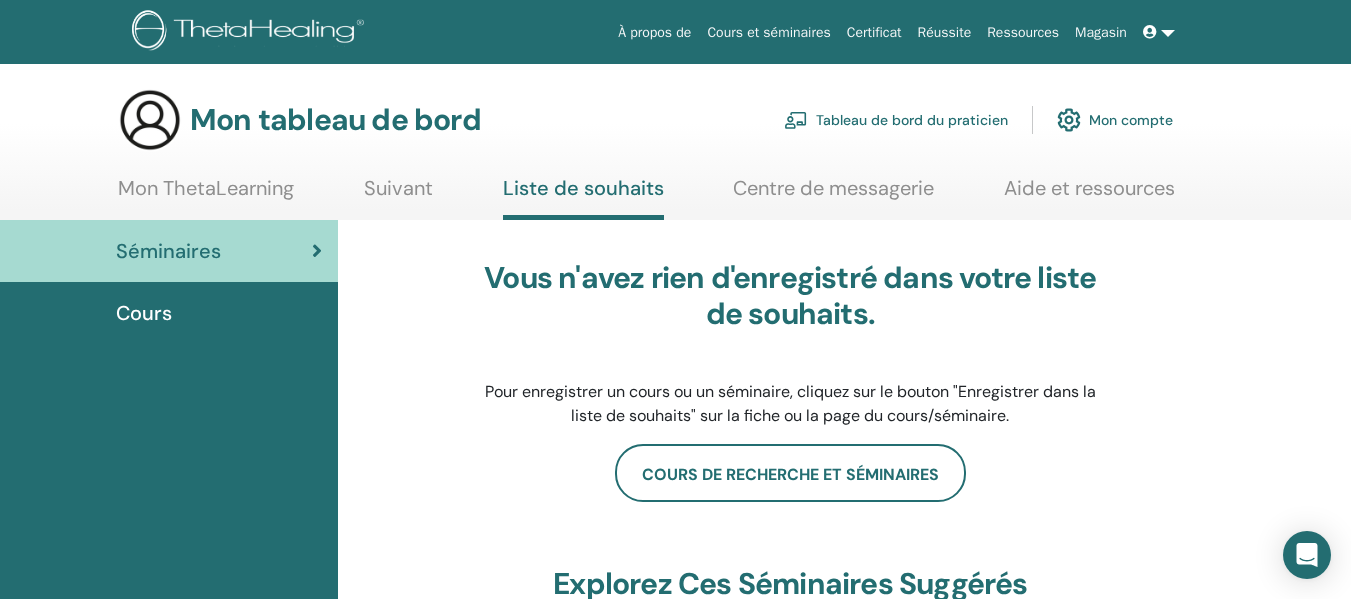 click on "Mon ThetaLearning" at bounding box center [206, 188] 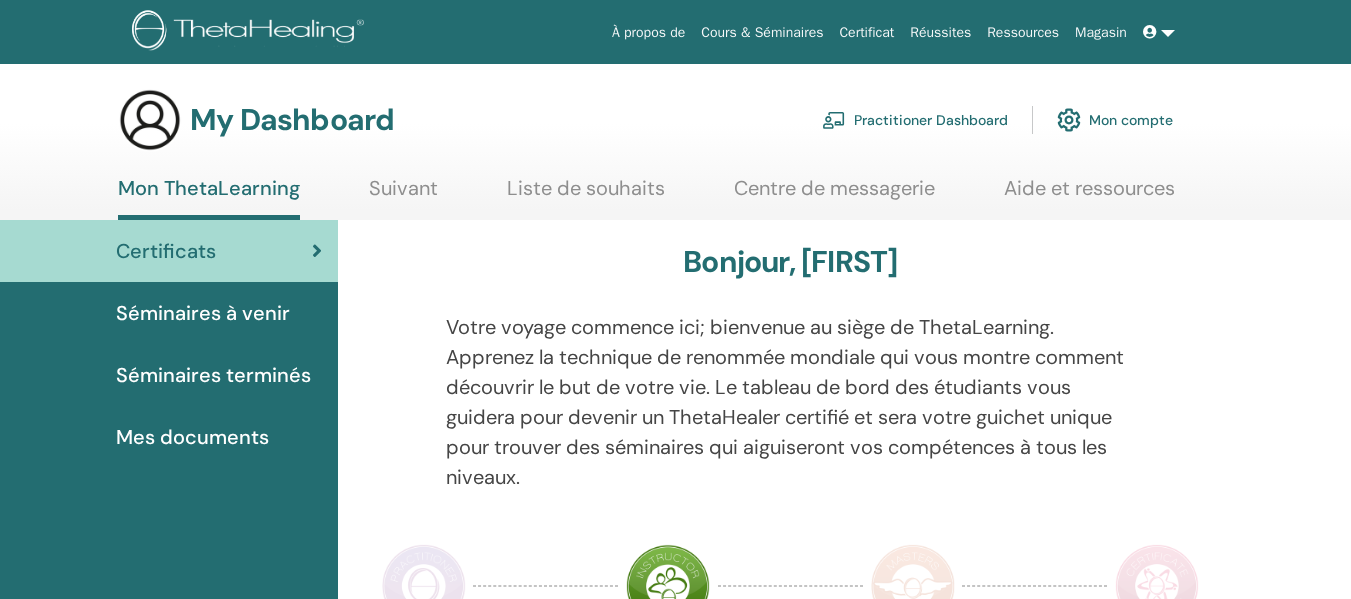 scroll, scrollTop: 0, scrollLeft: 0, axis: both 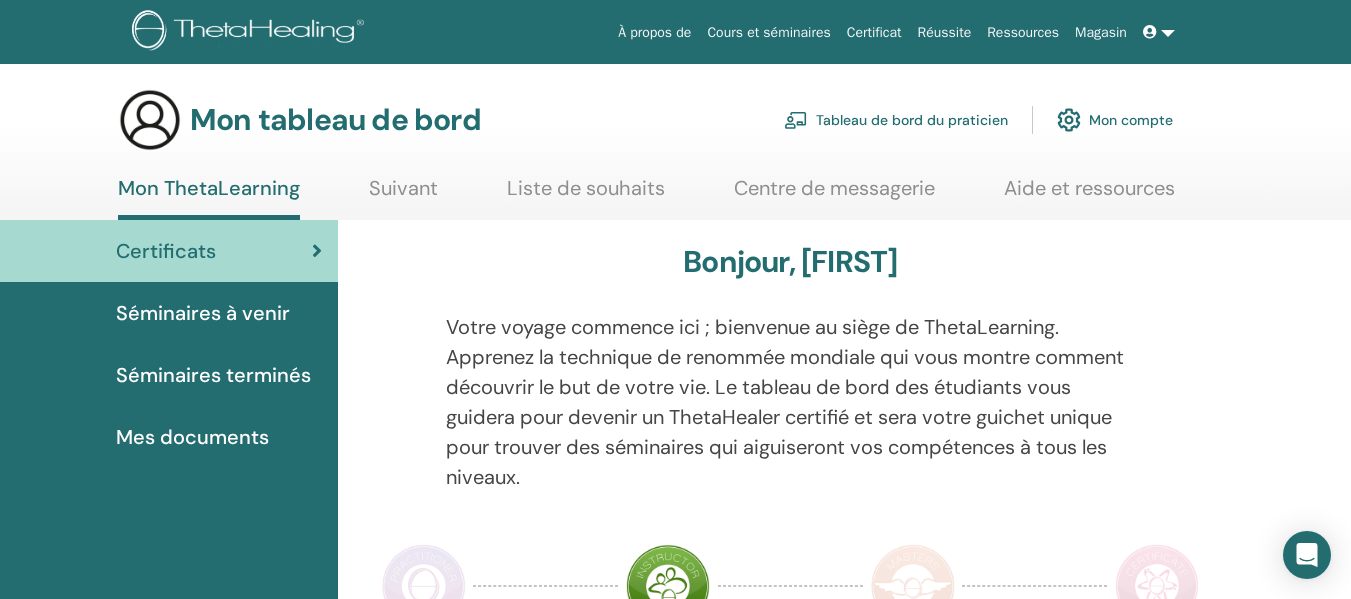 click on "Mes documents" at bounding box center [192, 437] 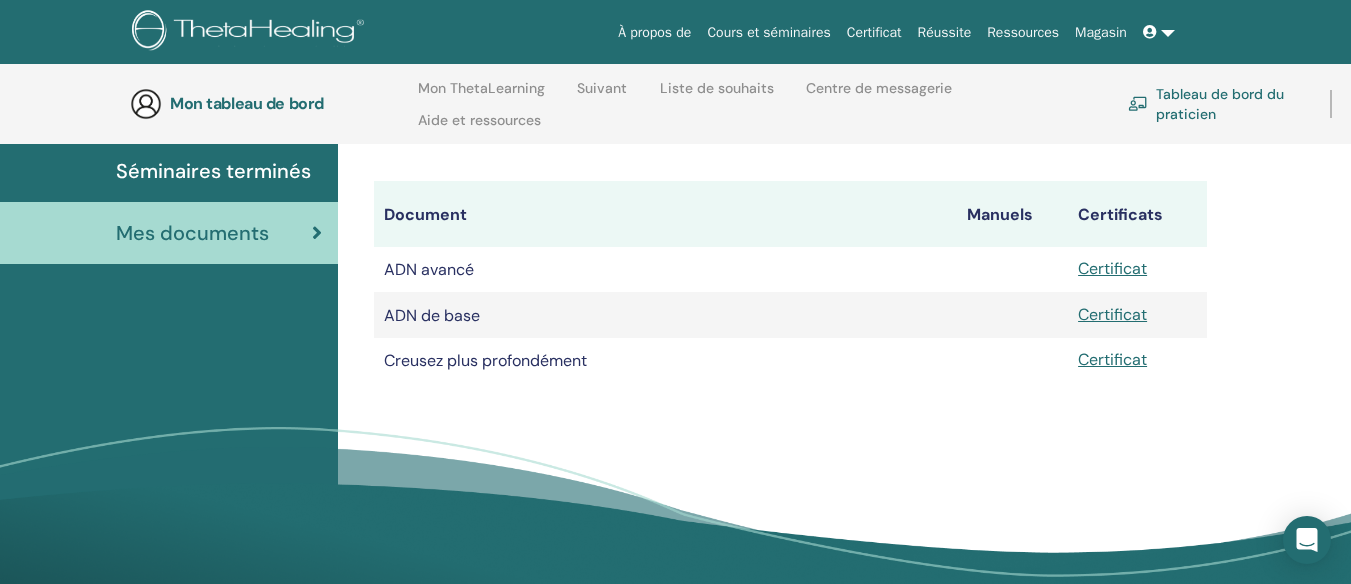 scroll, scrollTop: 280, scrollLeft: 0, axis: vertical 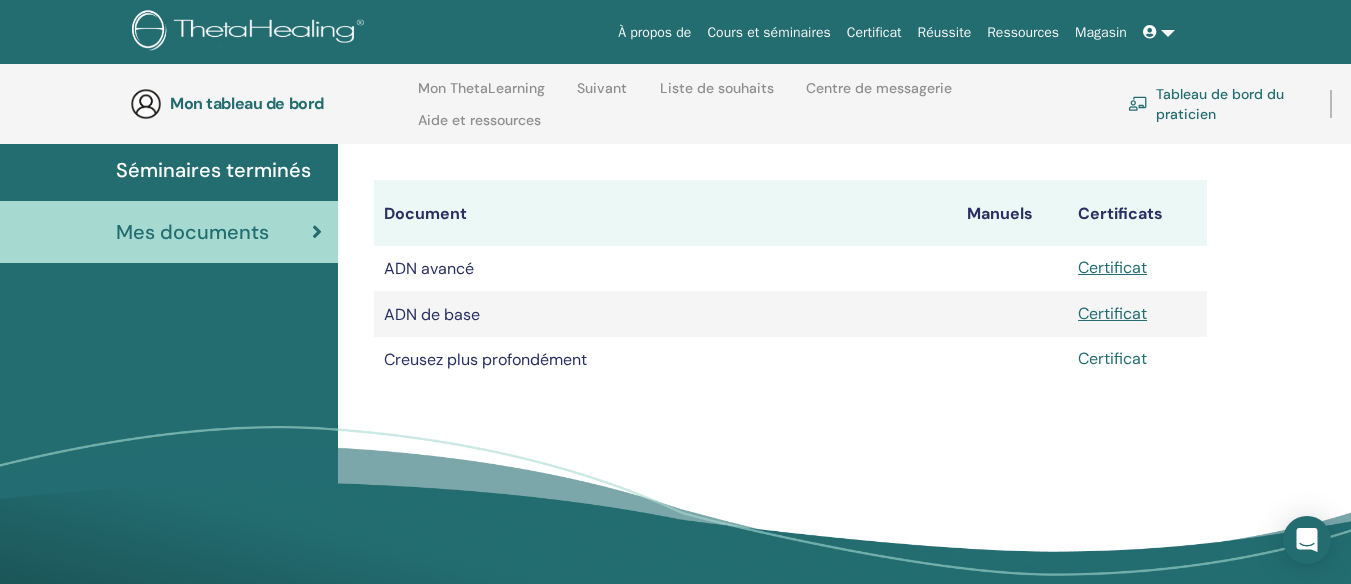 click on "Certificat" at bounding box center (1112, 358) 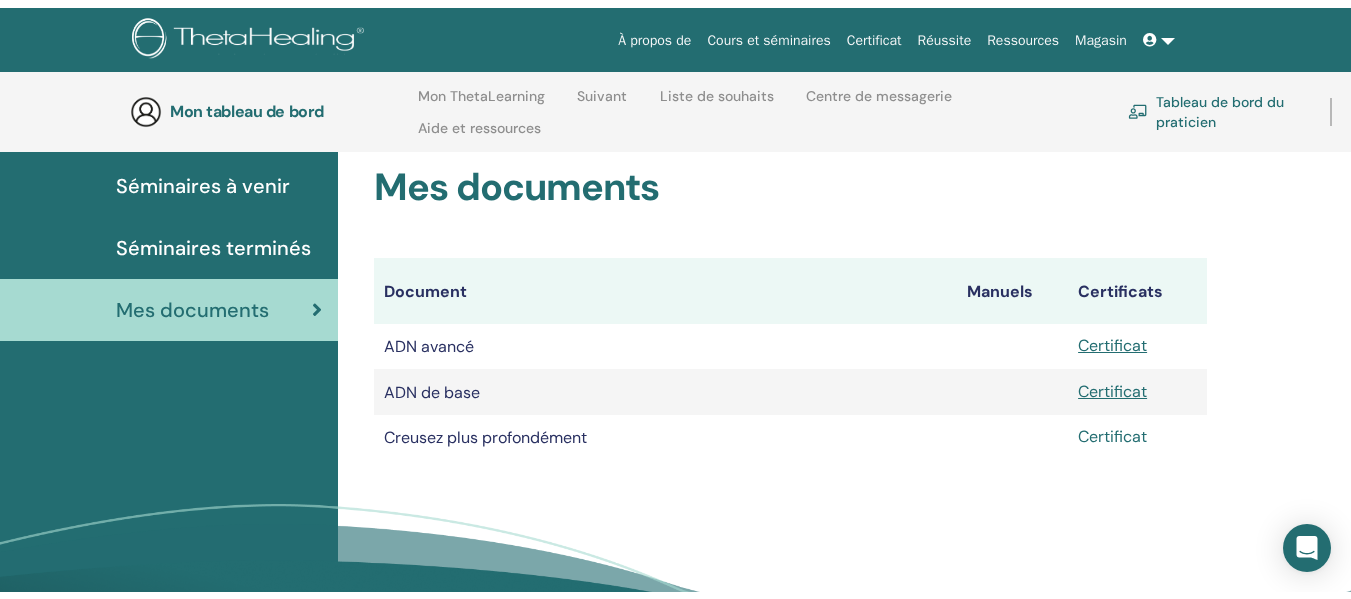 scroll, scrollTop: 0, scrollLeft: 0, axis: both 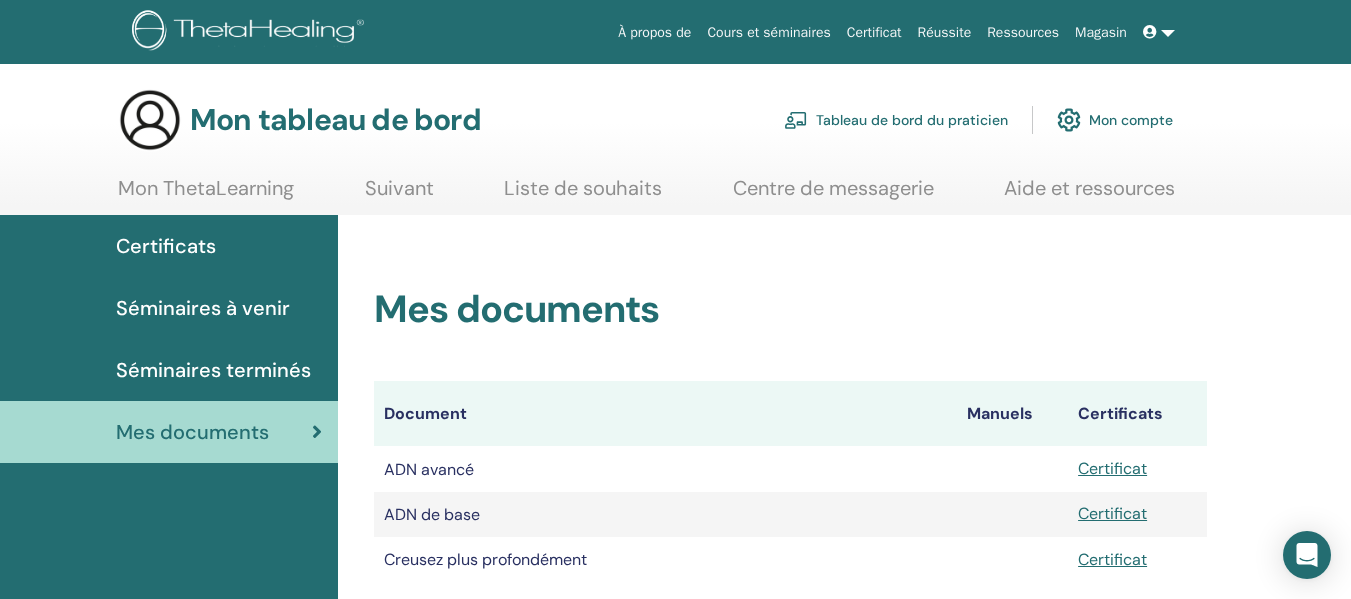 click on "Séminaires terminés" at bounding box center [213, 370] 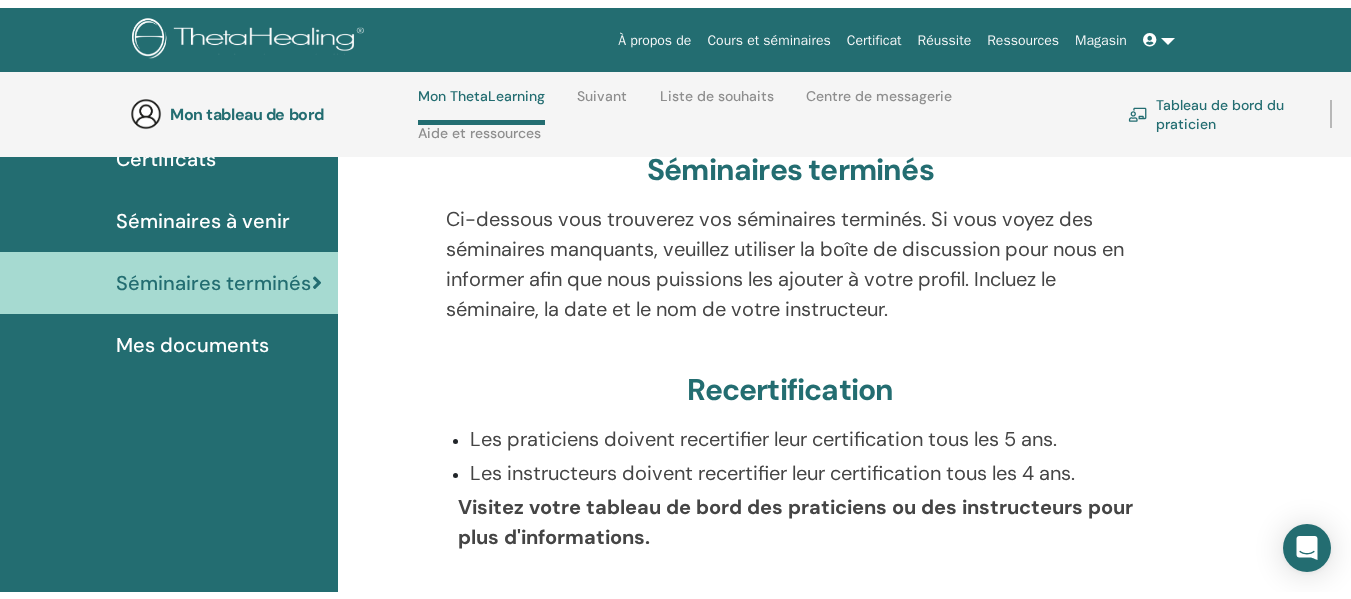 scroll, scrollTop: 0, scrollLeft: 0, axis: both 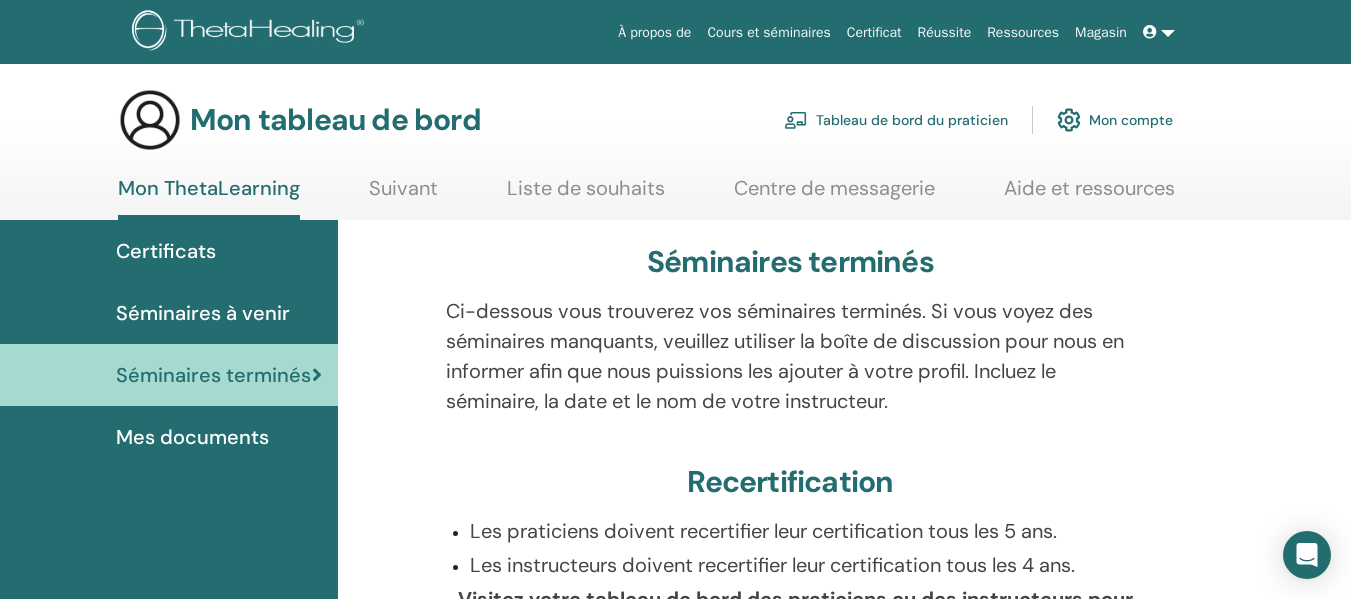 click on "Séminaires à venir" at bounding box center [203, 313] 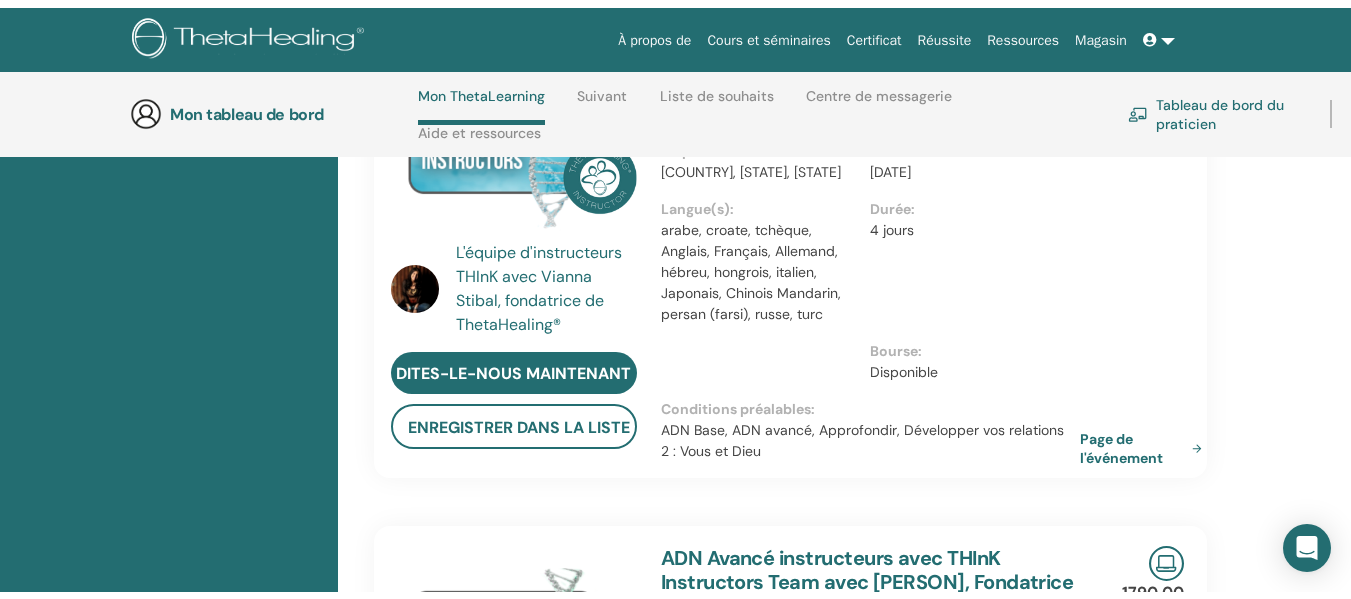 scroll, scrollTop: 0, scrollLeft: 0, axis: both 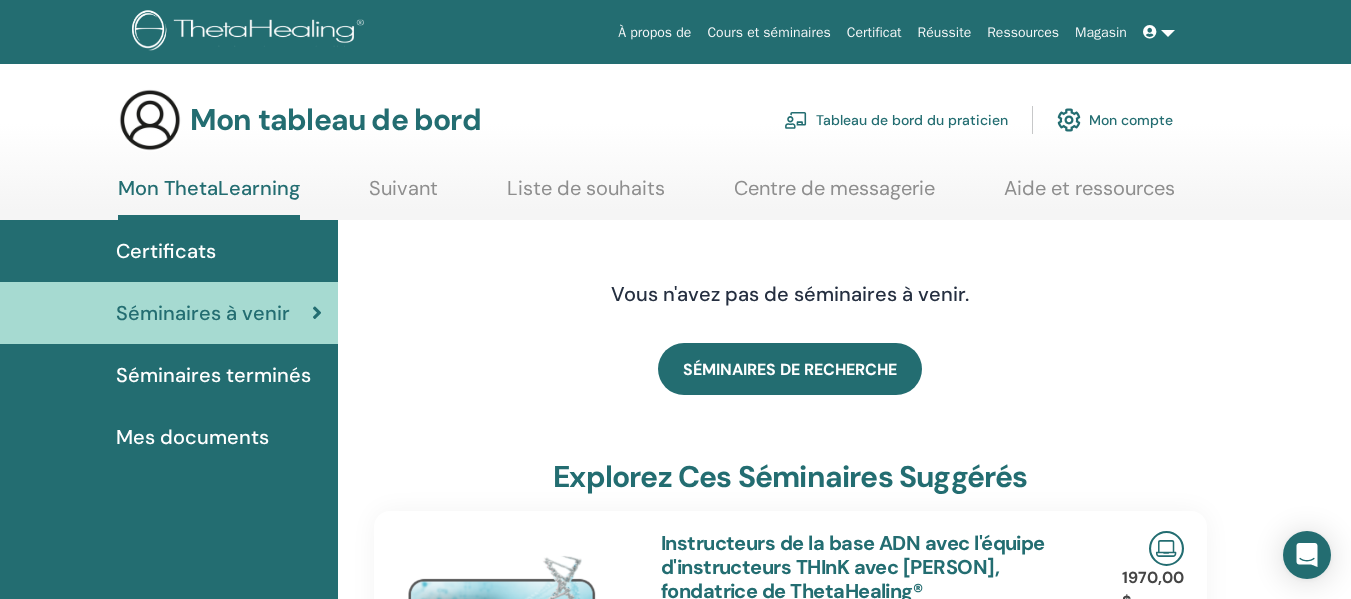 click on "Cours et séminaires" at bounding box center [768, 32] 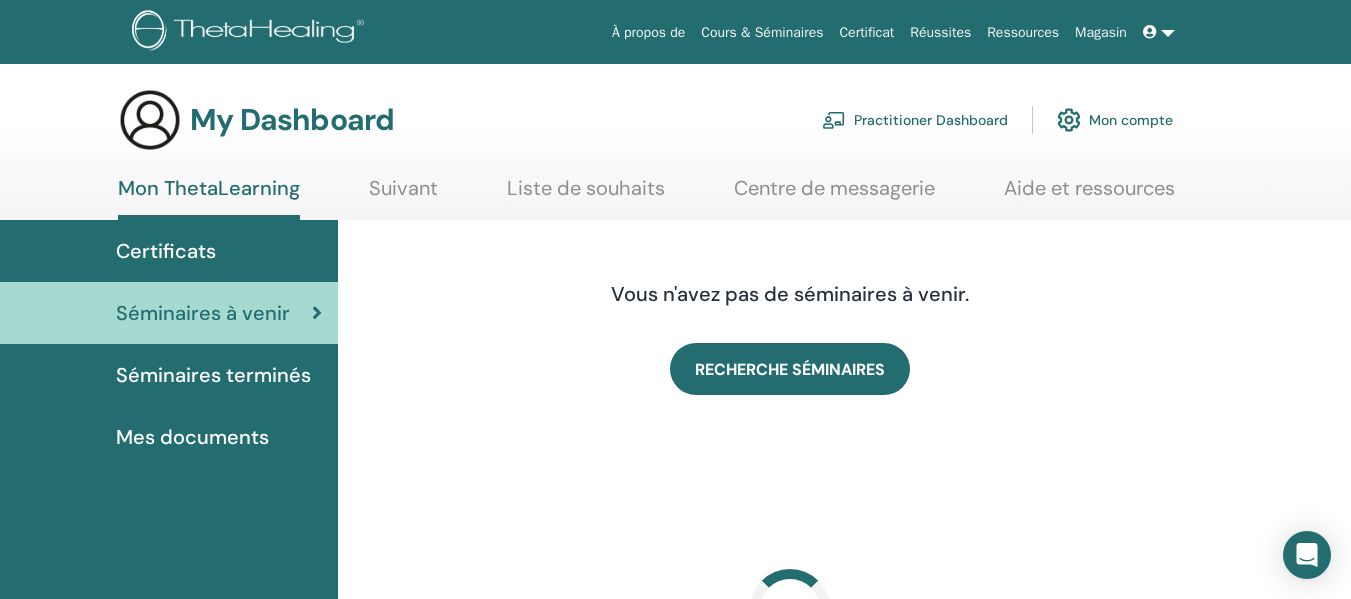 scroll, scrollTop: 0, scrollLeft: 0, axis: both 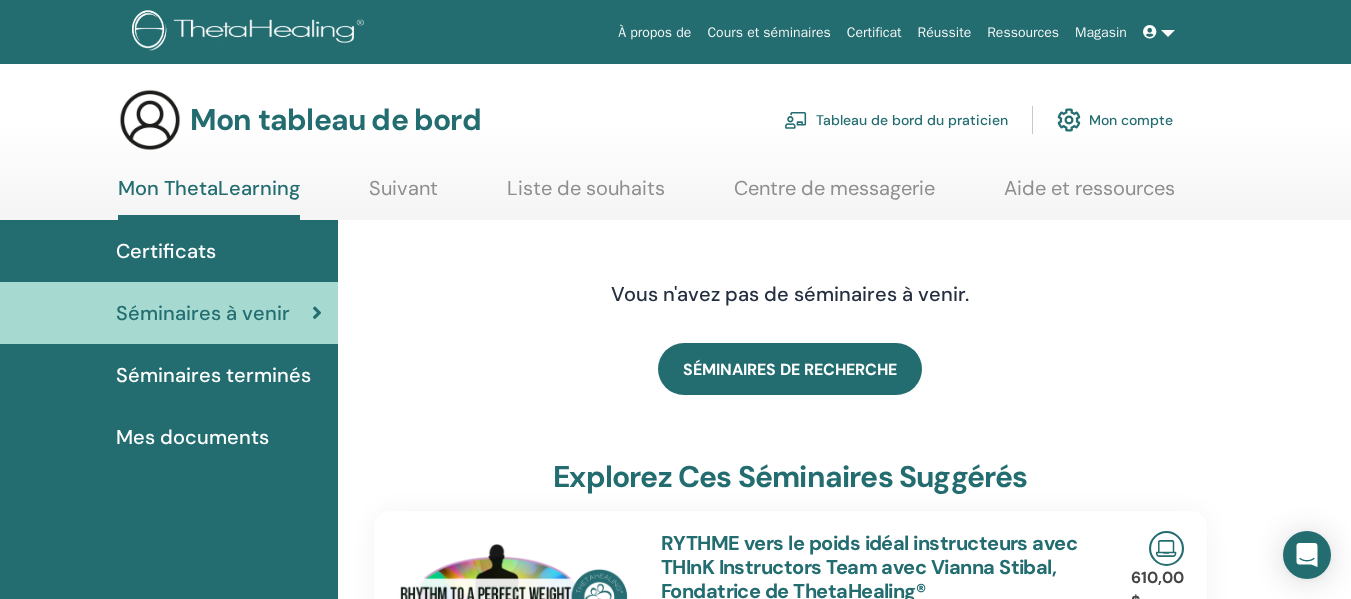 click on "Suivant" at bounding box center [403, 188] 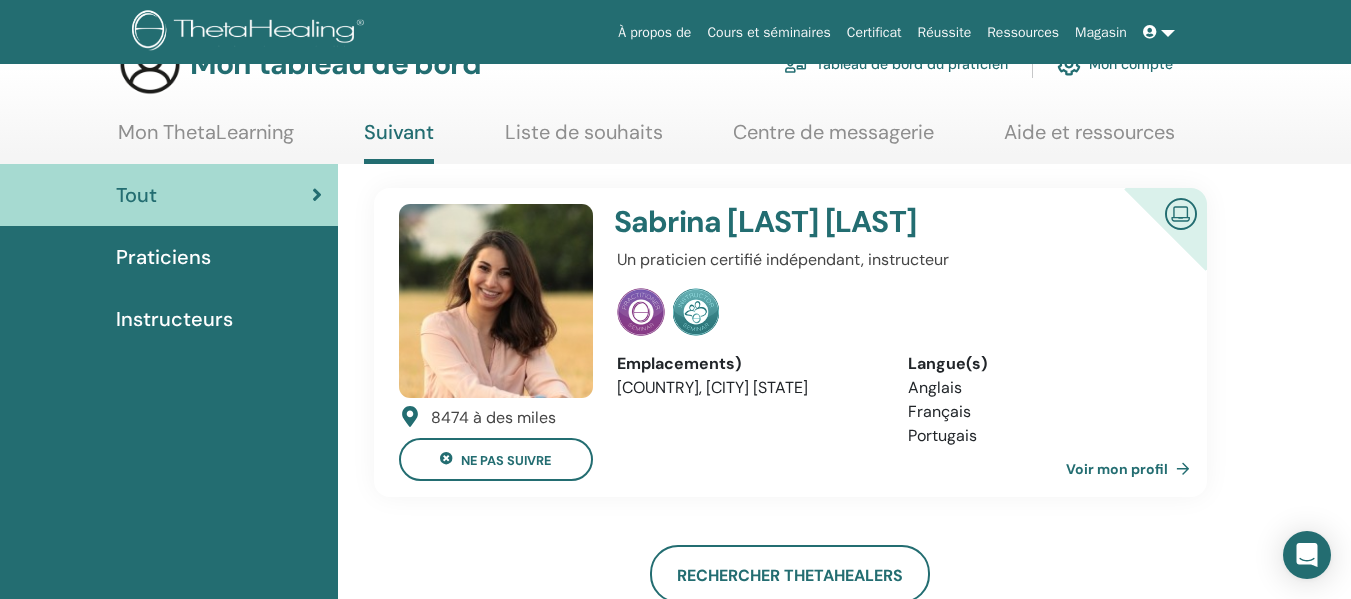 scroll, scrollTop: 100, scrollLeft: 0, axis: vertical 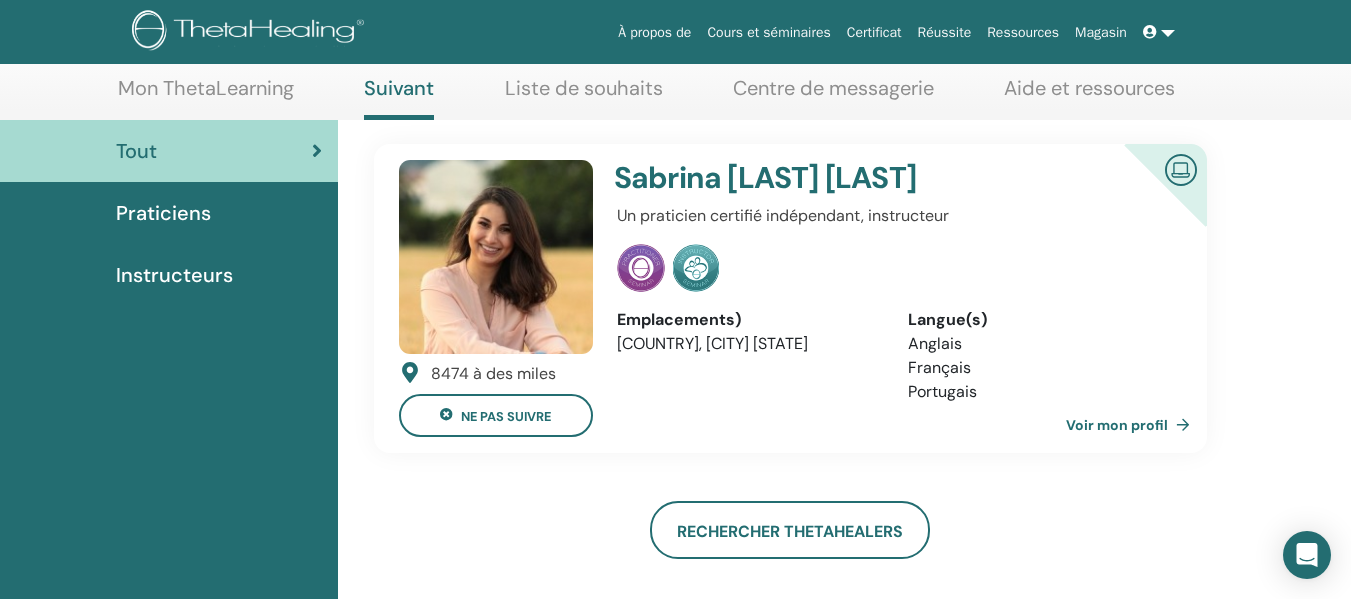 click on "Voir mon profil" at bounding box center (1117, 426) 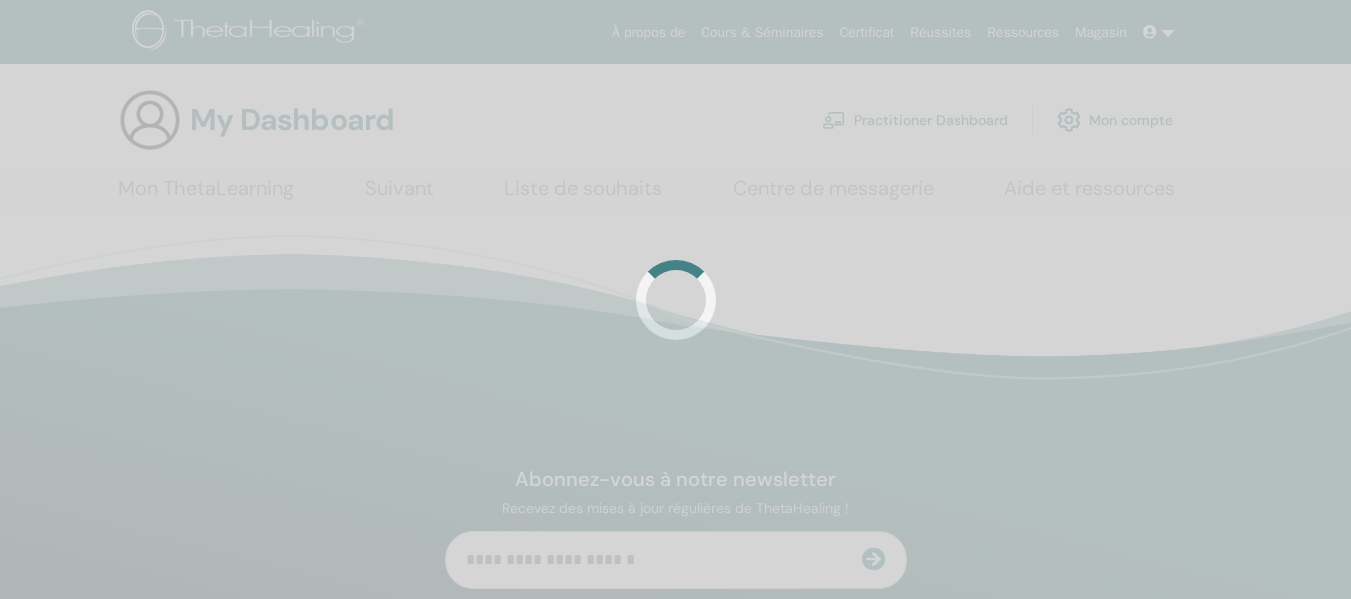 scroll, scrollTop: 0, scrollLeft: 0, axis: both 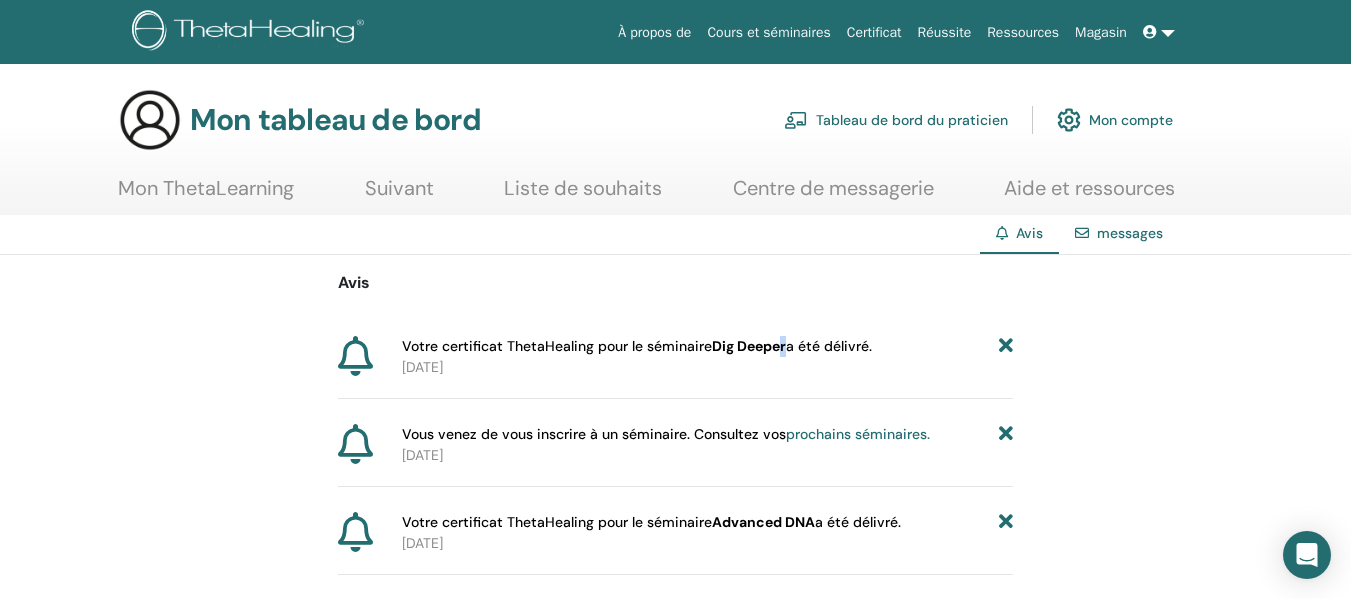 click on "Votre certificat ThetaHealing pour le séminaire  Dig Deeper  a été délivré." at bounding box center (637, 346) 